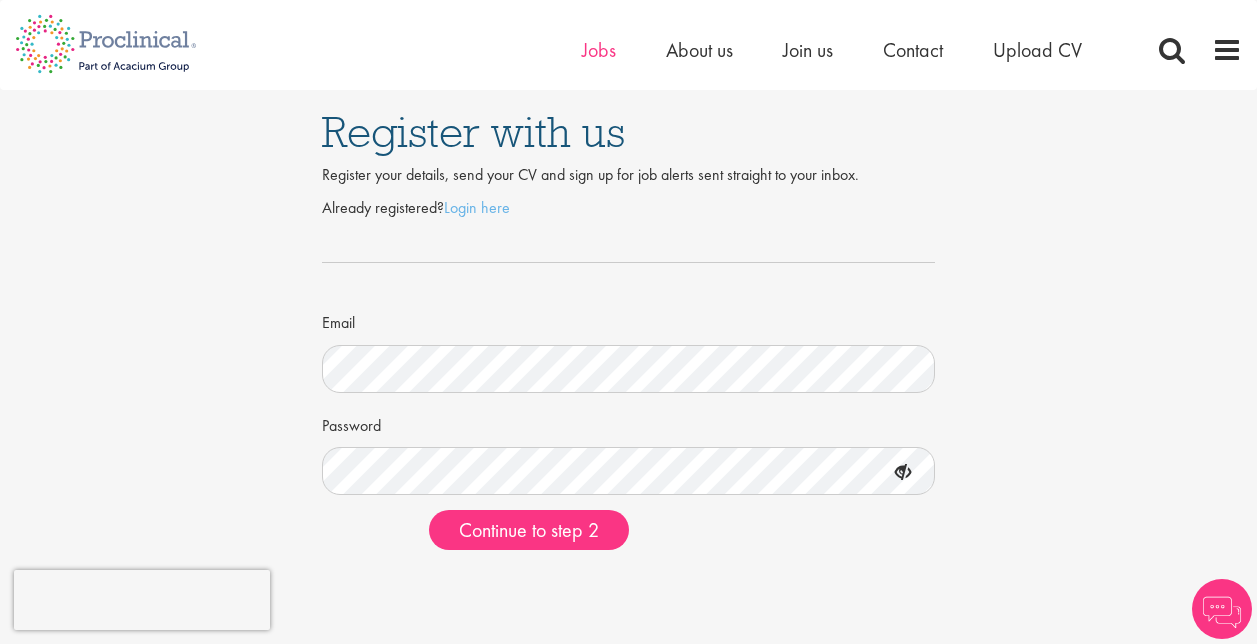 scroll, scrollTop: 0, scrollLeft: 0, axis: both 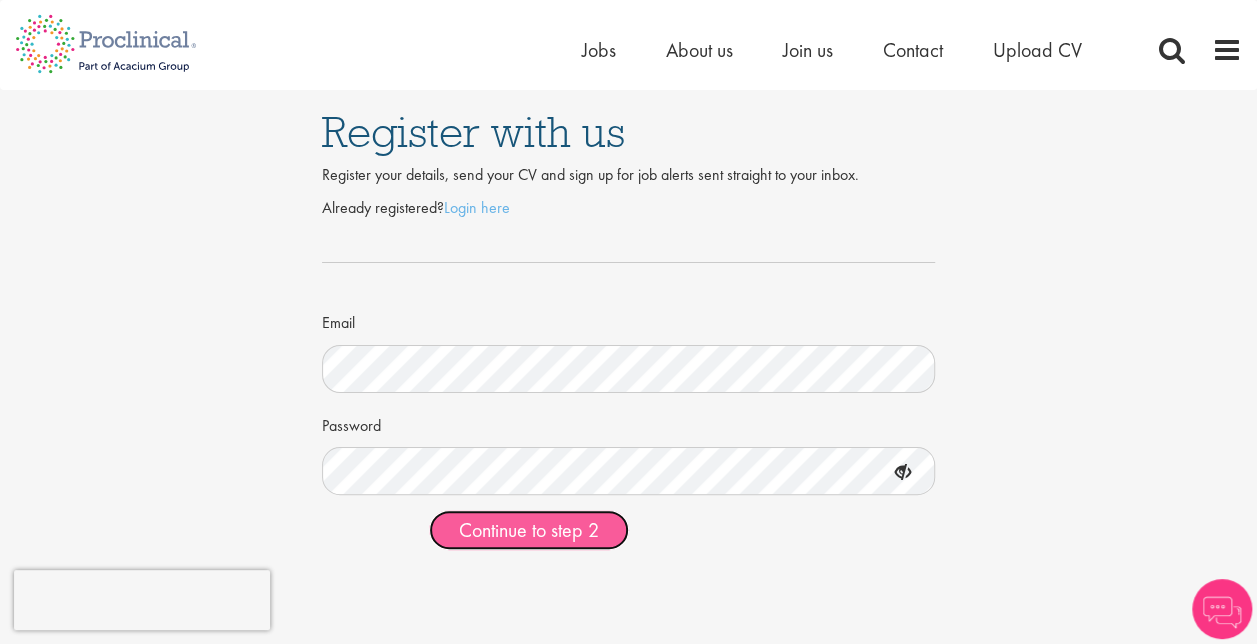 click on "Continue to step 2" at bounding box center [529, 530] 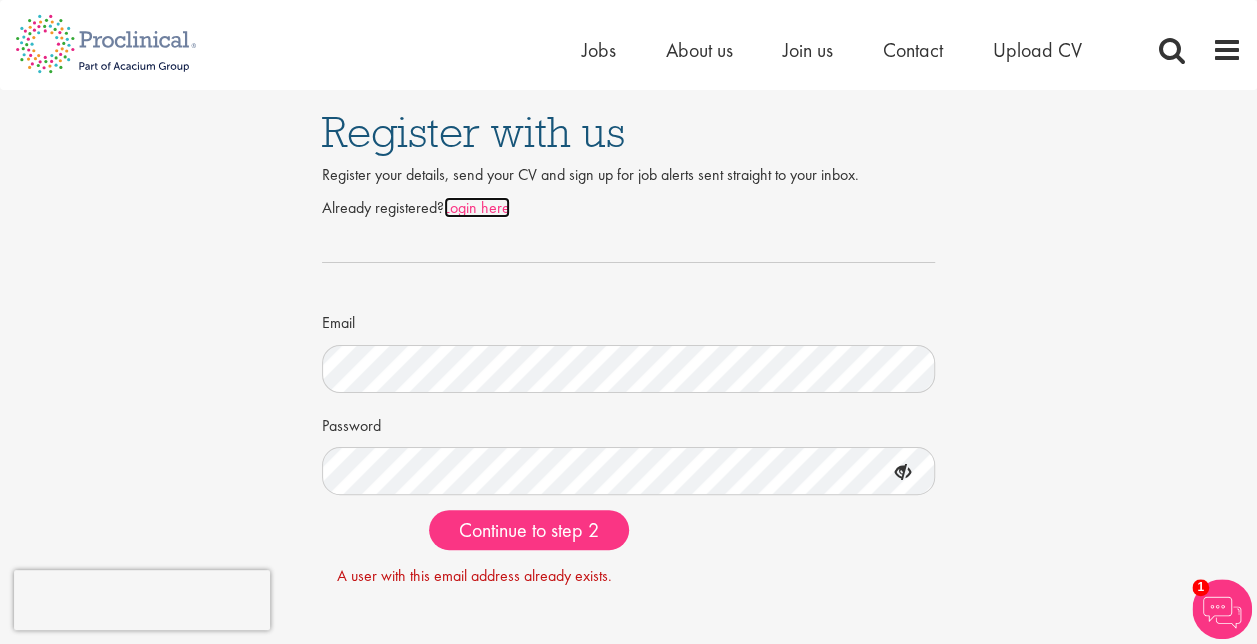 click on "Login here" at bounding box center (477, 207) 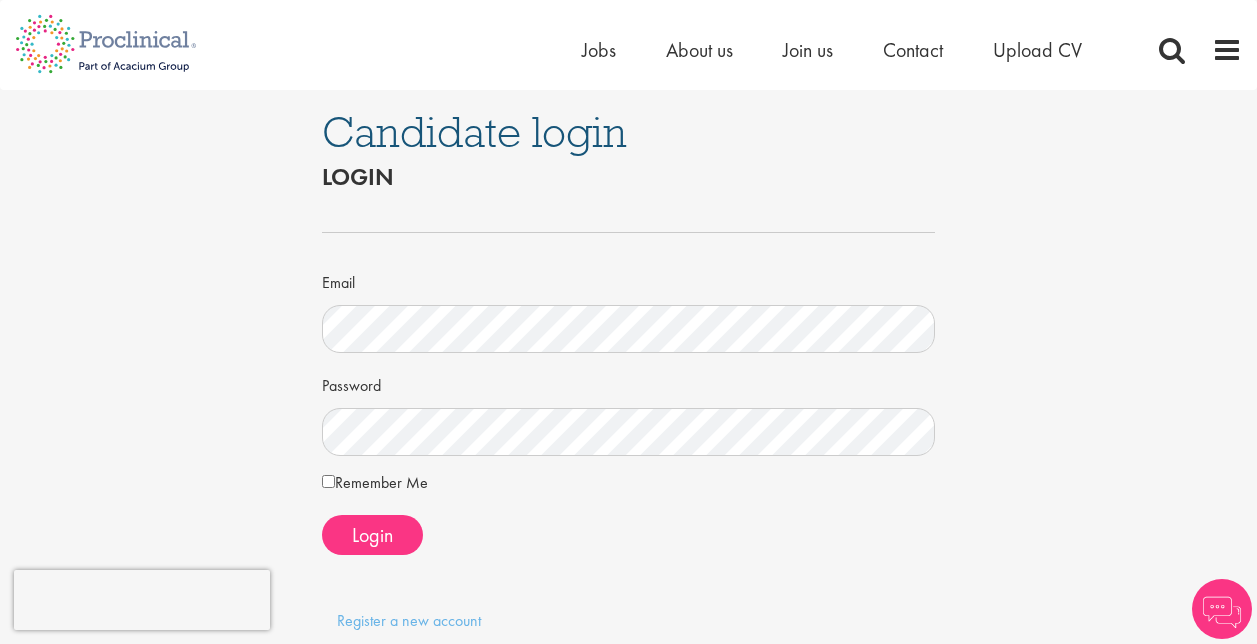 scroll, scrollTop: 0, scrollLeft: 0, axis: both 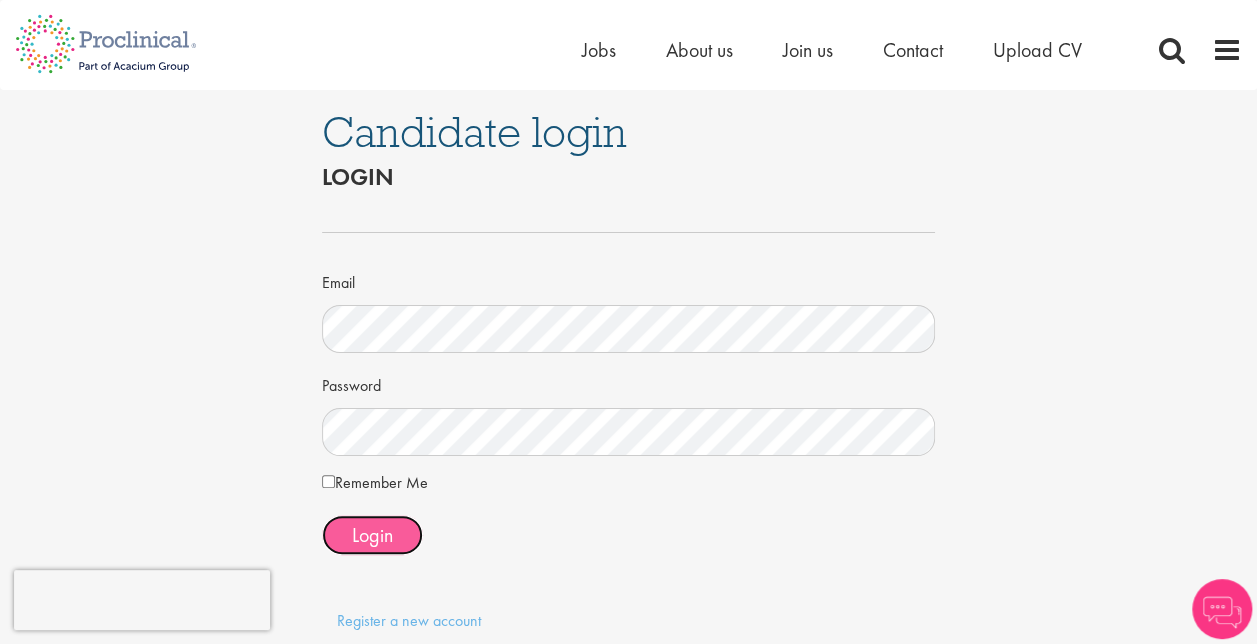 click on "Login" at bounding box center (372, 535) 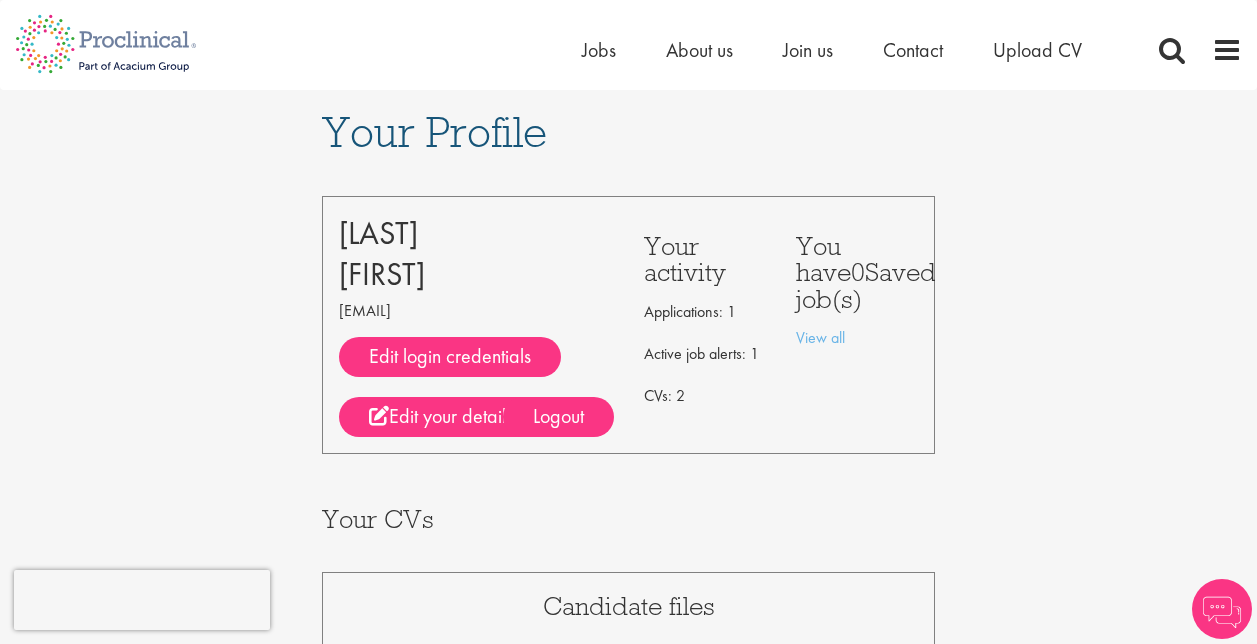 scroll, scrollTop: 0, scrollLeft: 0, axis: both 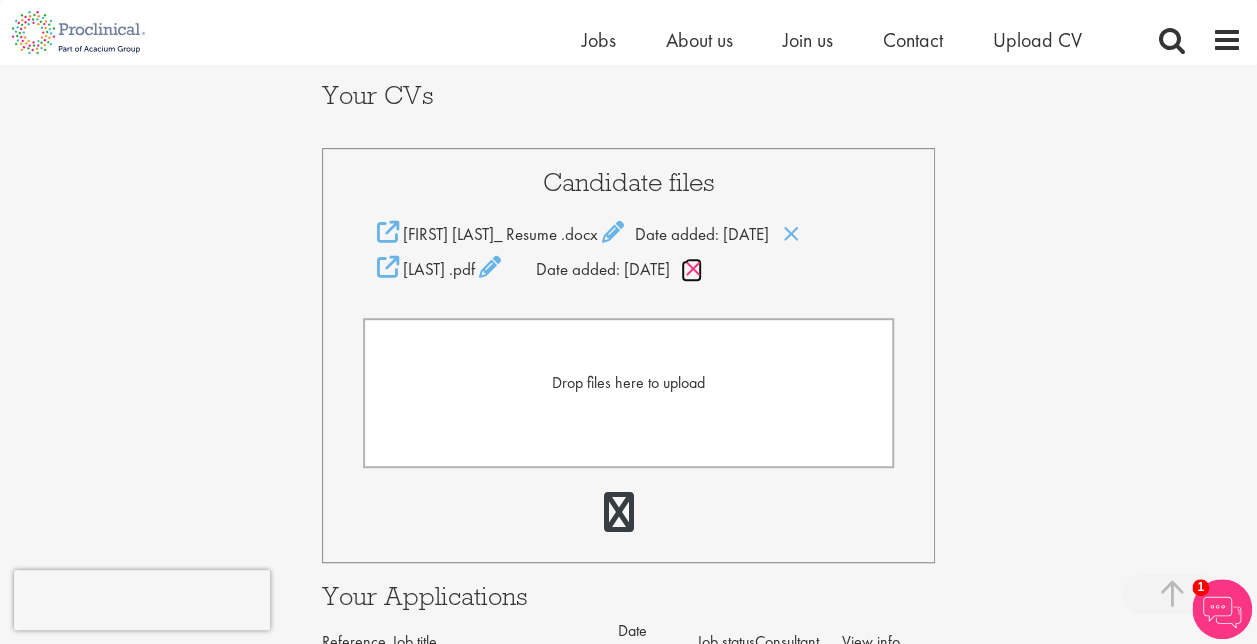 click at bounding box center (693, 269) 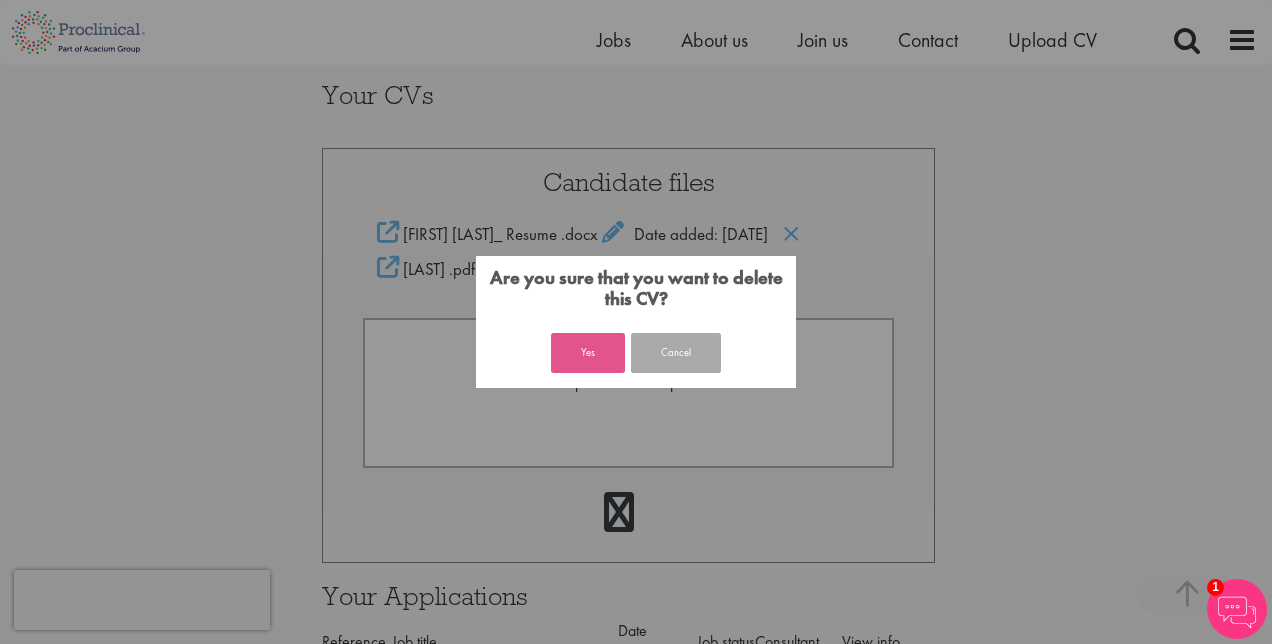 click on "Yes" at bounding box center [588, 353] 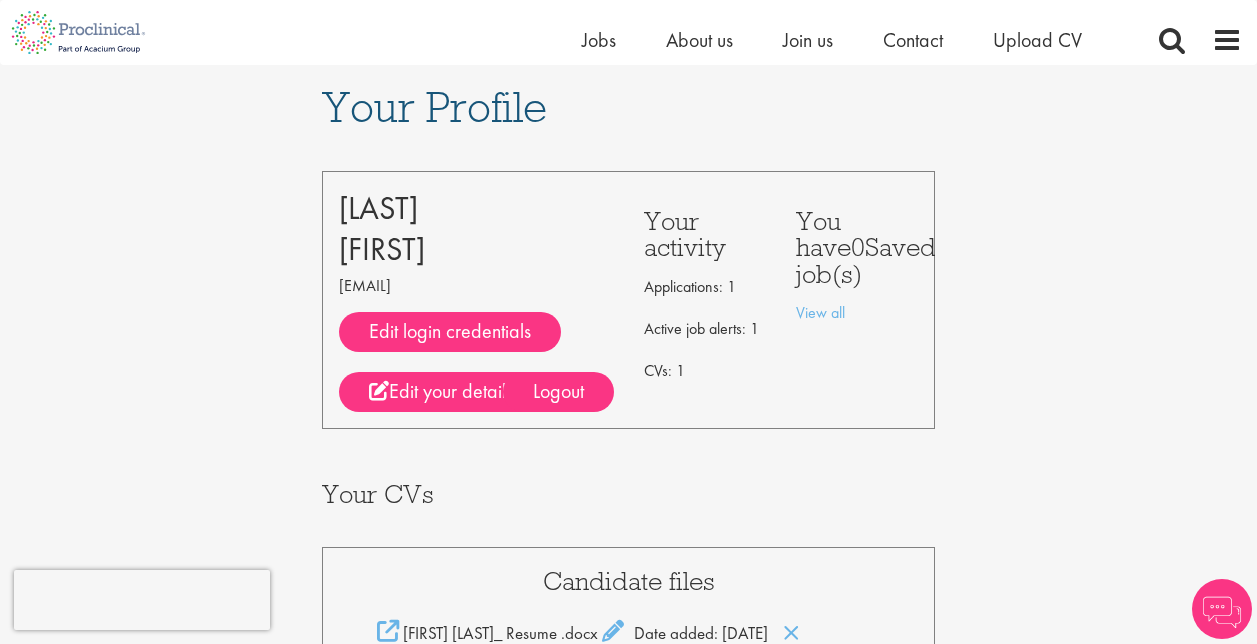 scroll, scrollTop: 418, scrollLeft: 0, axis: vertical 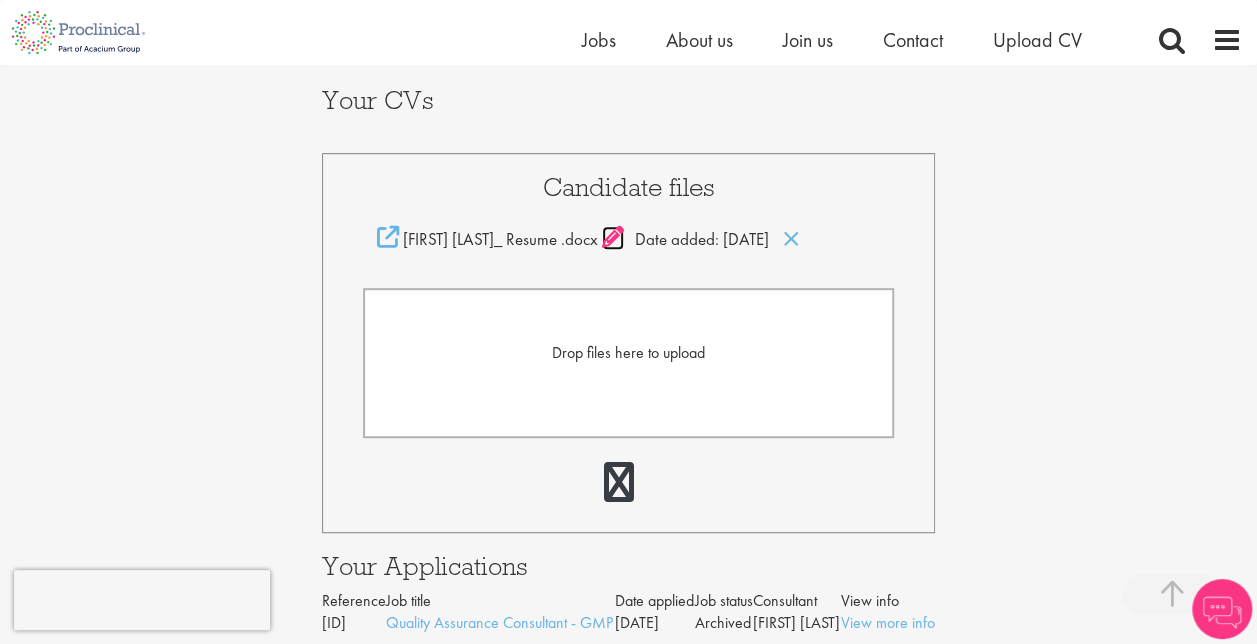 click at bounding box center [613, 237] 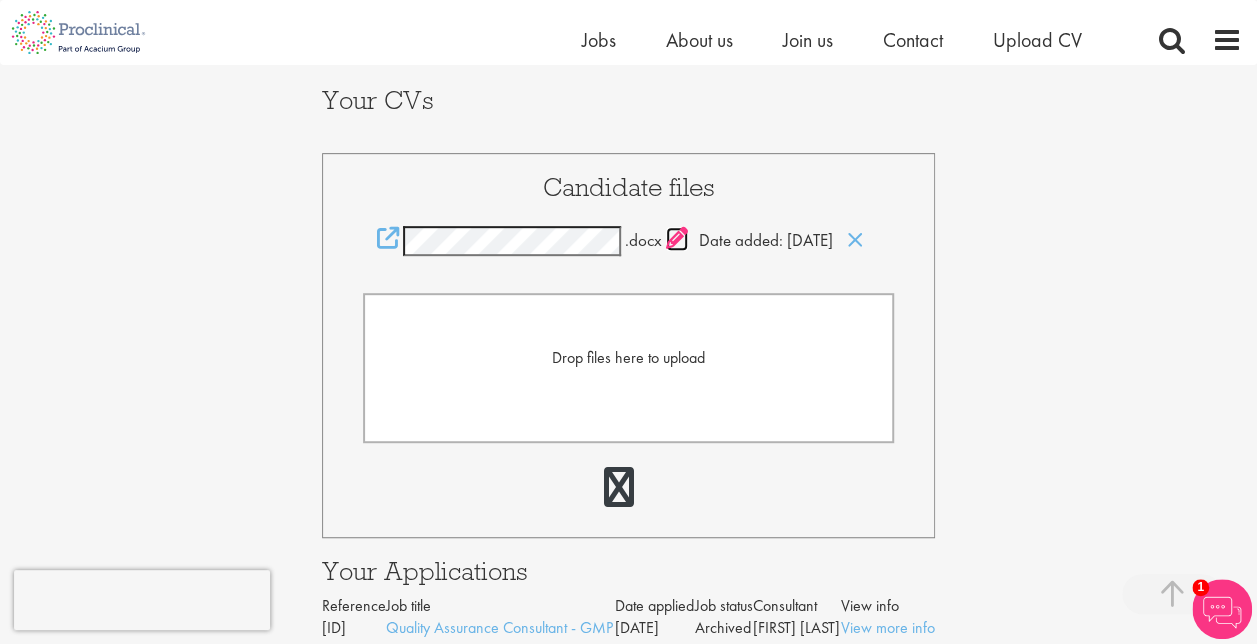 click at bounding box center (677, 238) 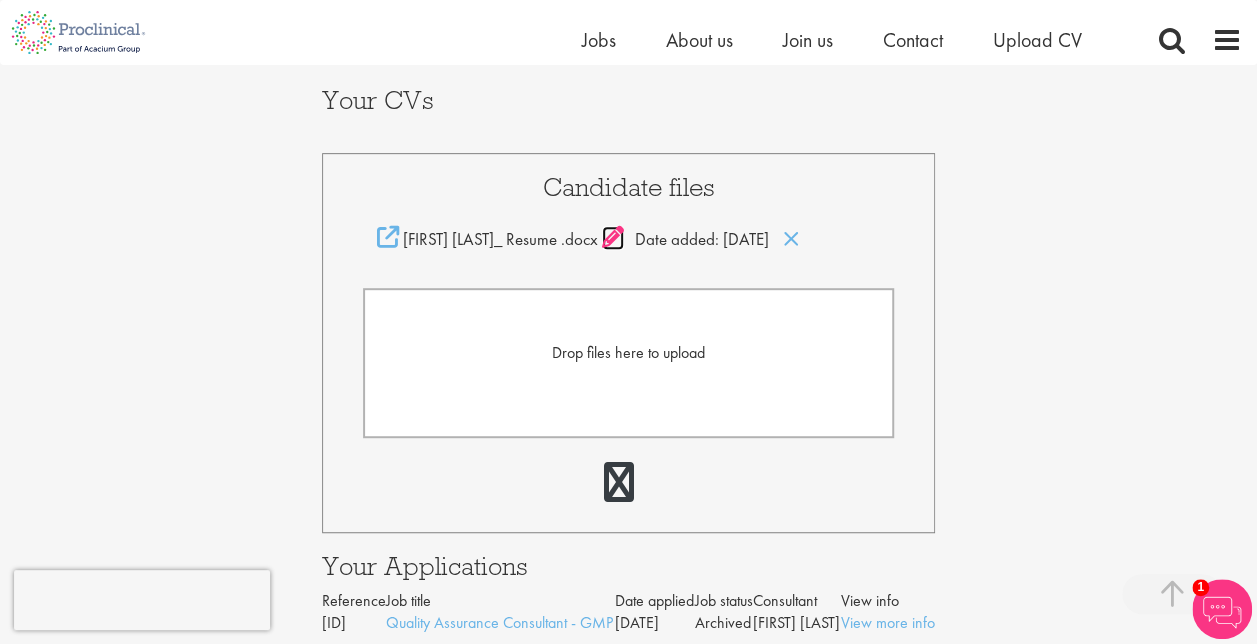 click at bounding box center [613, 237] 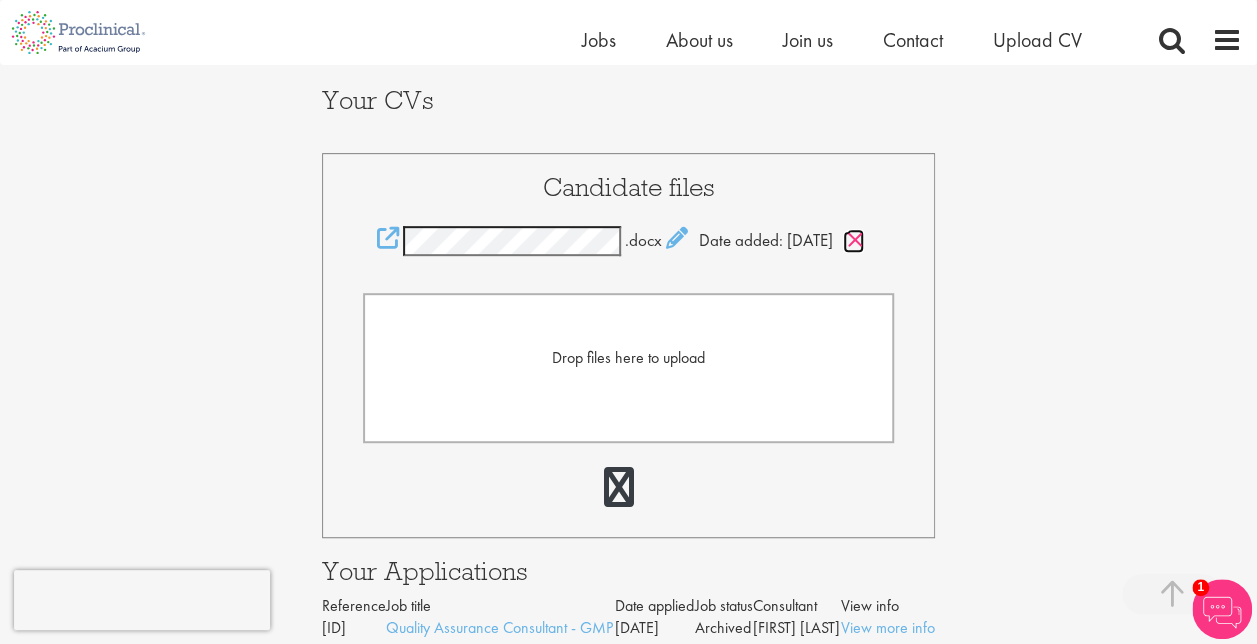 click at bounding box center (855, 240) 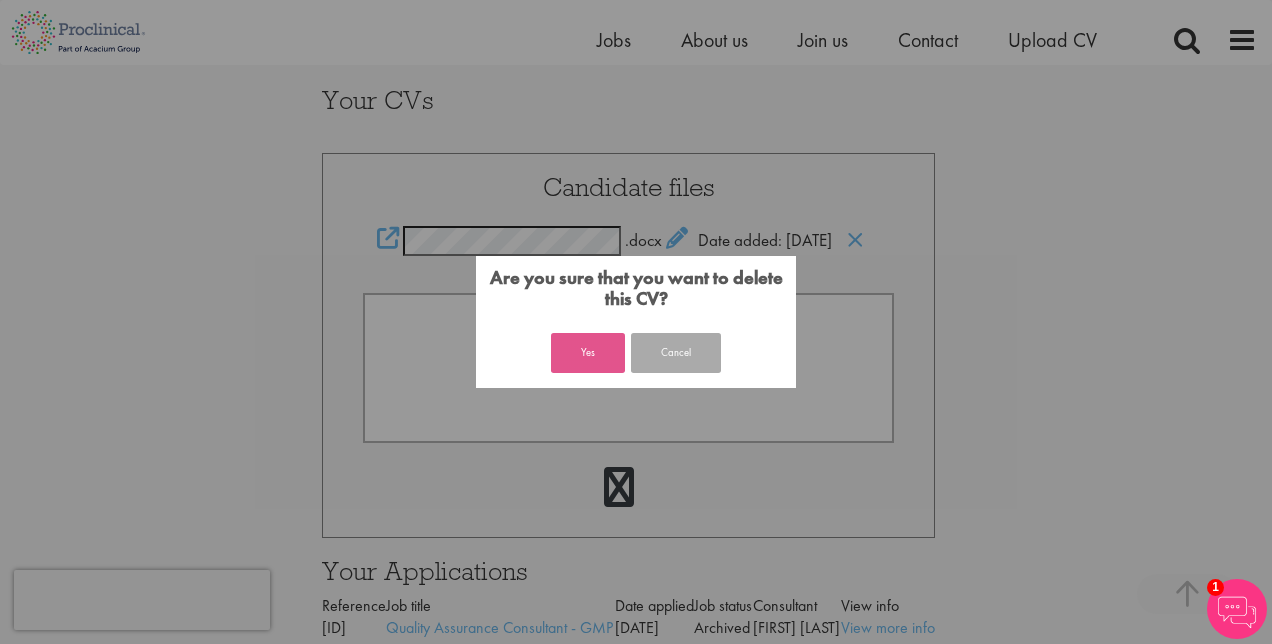 click on "Yes" at bounding box center [588, 353] 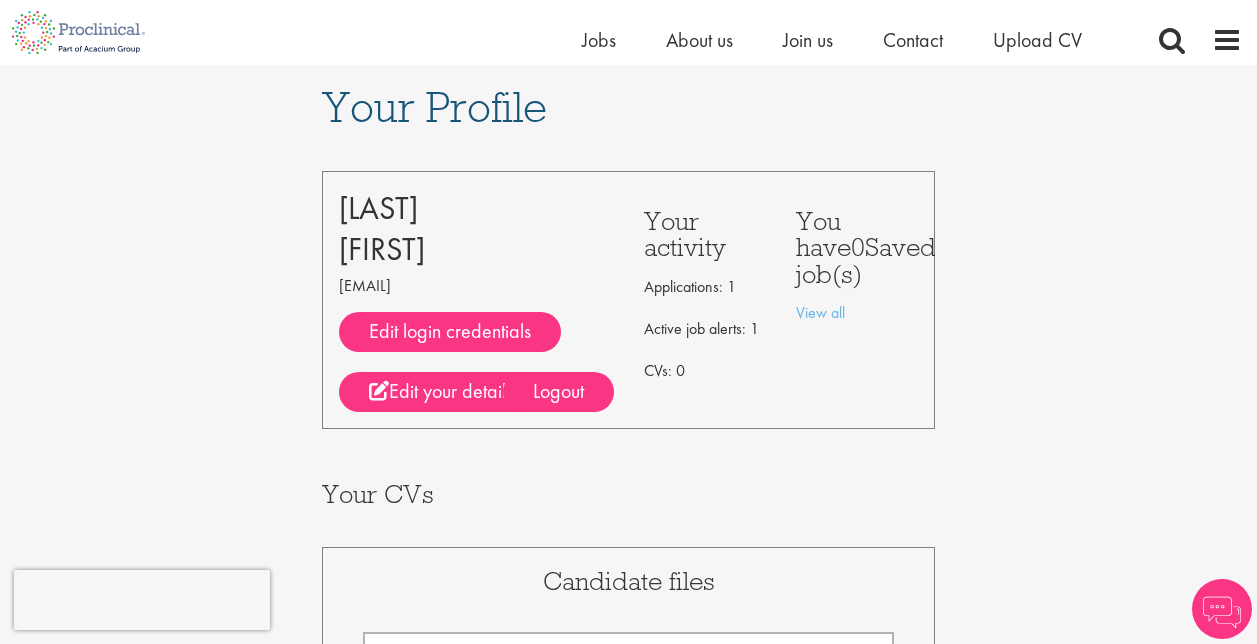 scroll, scrollTop: 420, scrollLeft: 0, axis: vertical 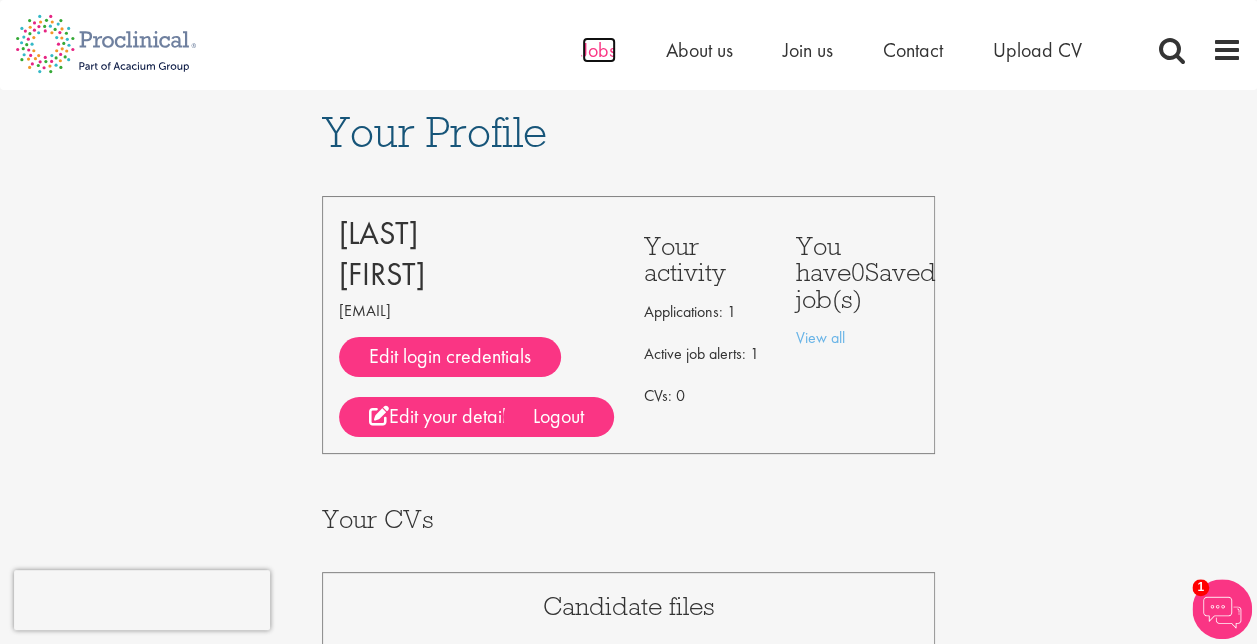 click on "Jobs" at bounding box center (599, 50) 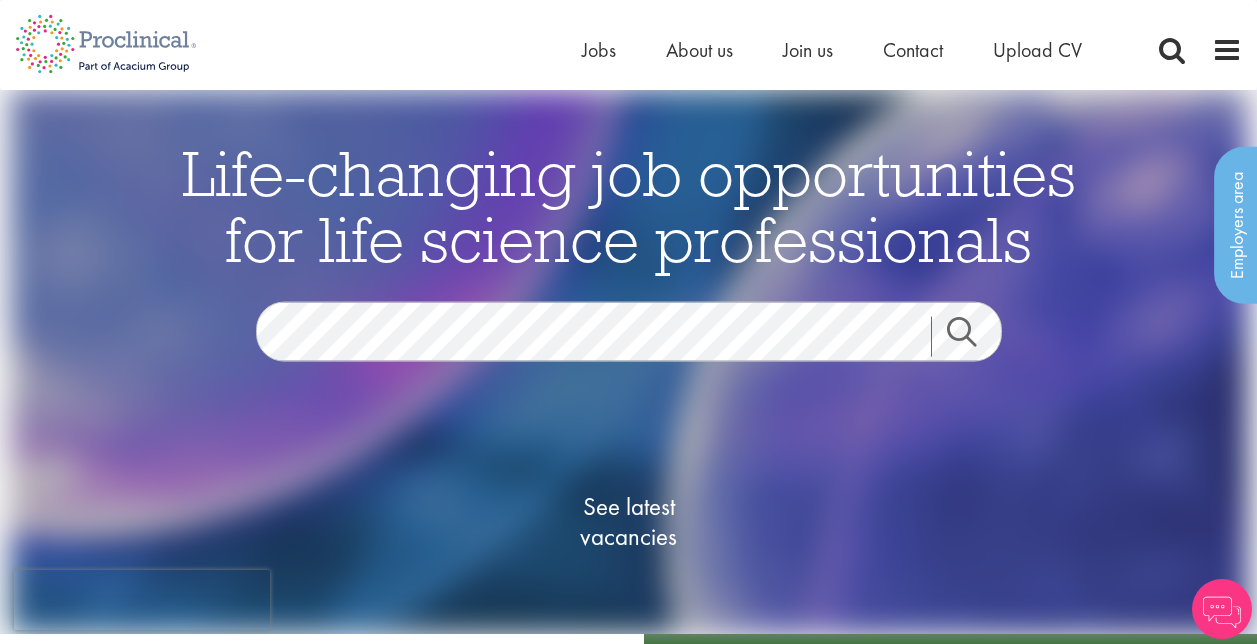 scroll, scrollTop: 0, scrollLeft: 0, axis: both 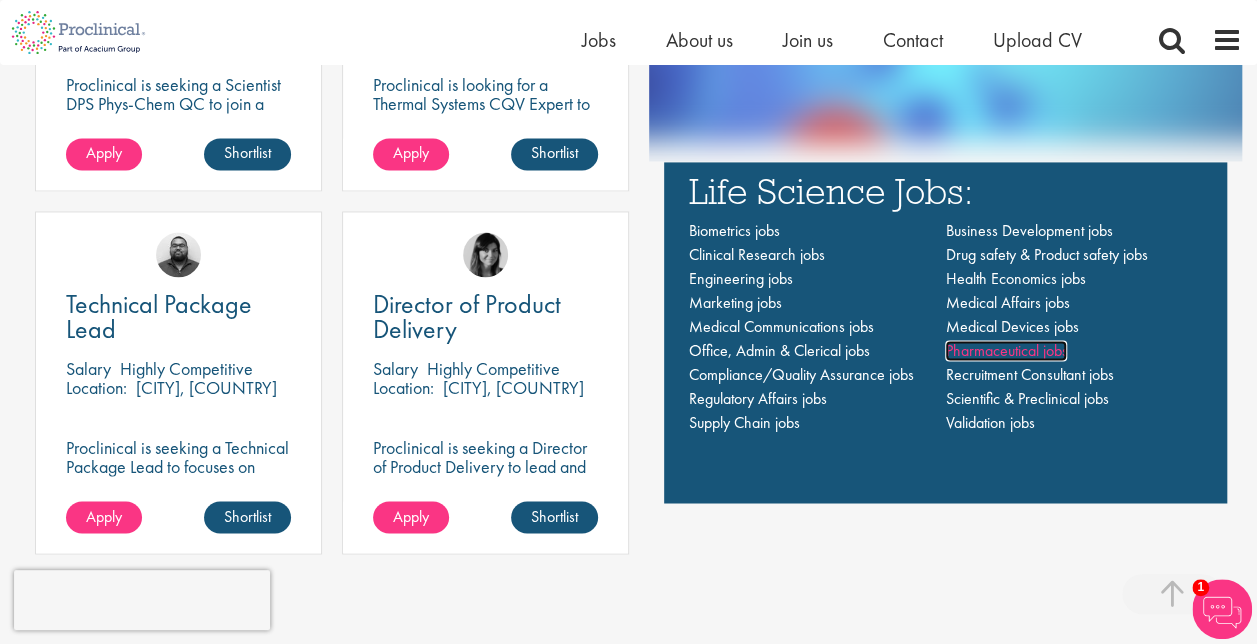 click on "Pharmaceutical jobs" at bounding box center (1006, 350) 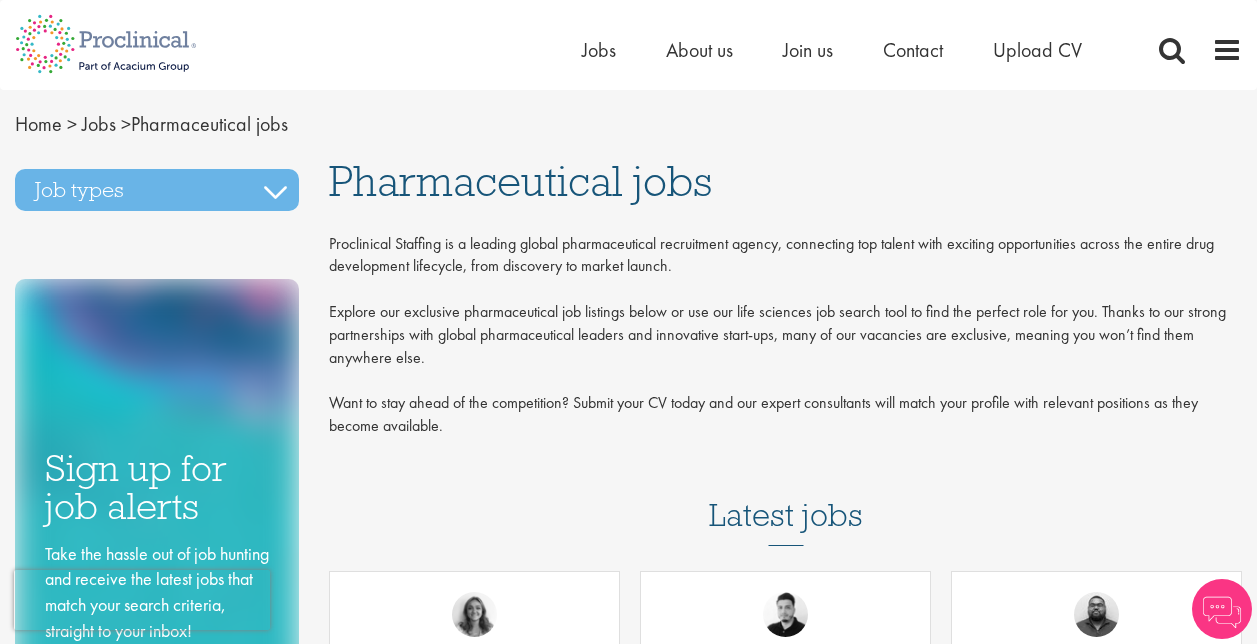 scroll, scrollTop: 0, scrollLeft: 0, axis: both 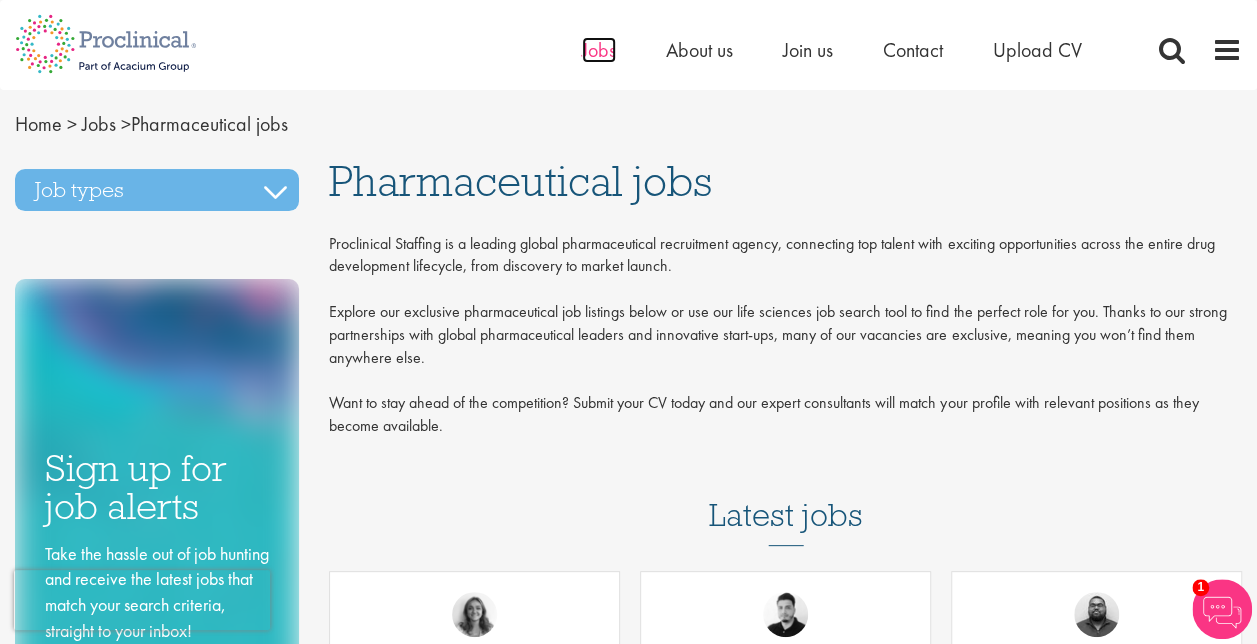 click on "Jobs" at bounding box center [599, 50] 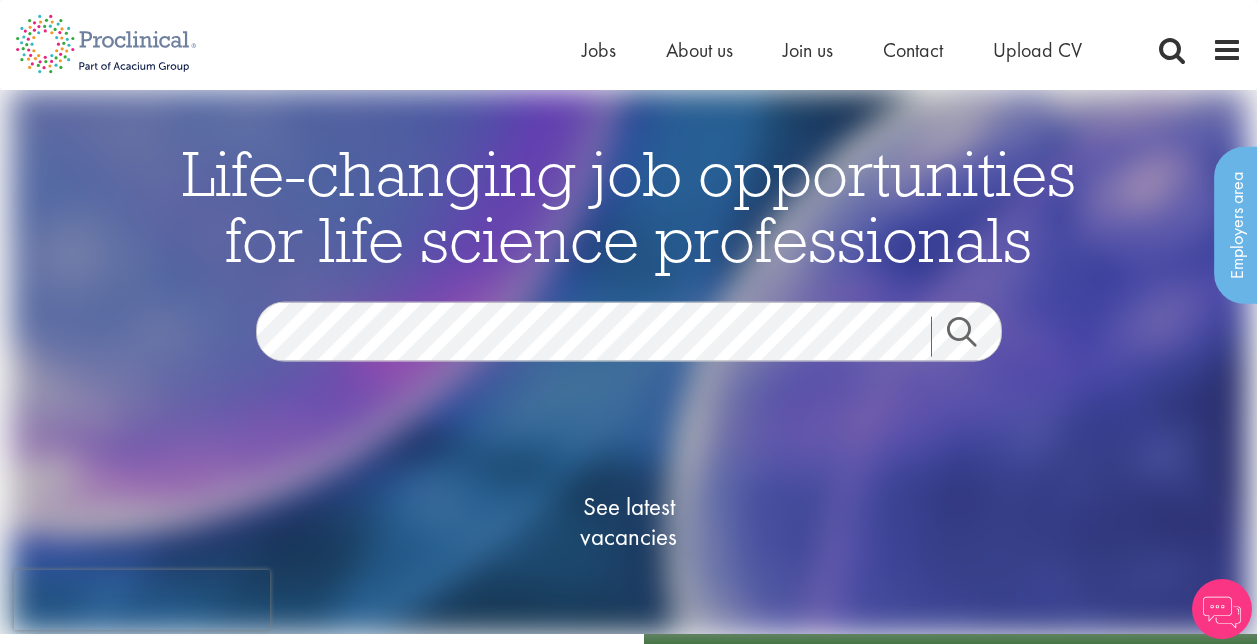 scroll, scrollTop: 0, scrollLeft: 0, axis: both 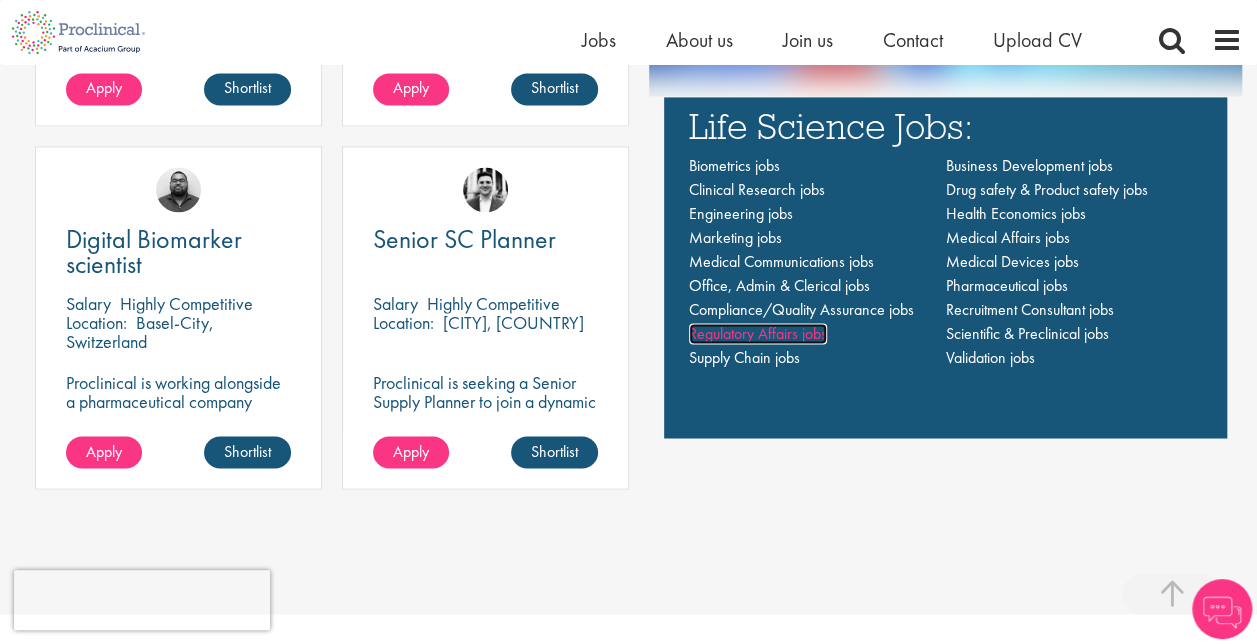 click on "Regulatory Affairs jobs" at bounding box center (758, 333) 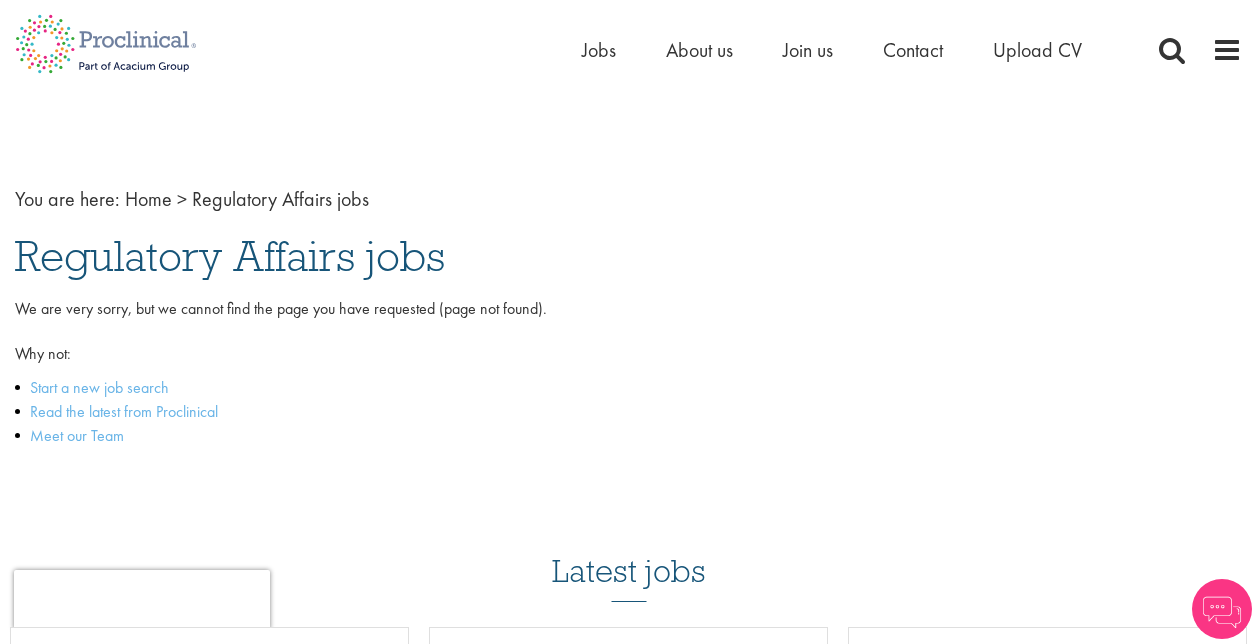 scroll, scrollTop: 0, scrollLeft: 0, axis: both 